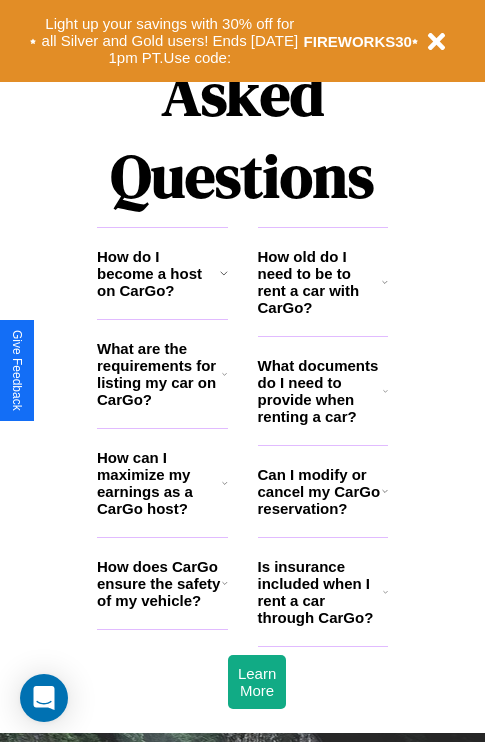 scroll, scrollTop: 2423, scrollLeft: 0, axis: vertical 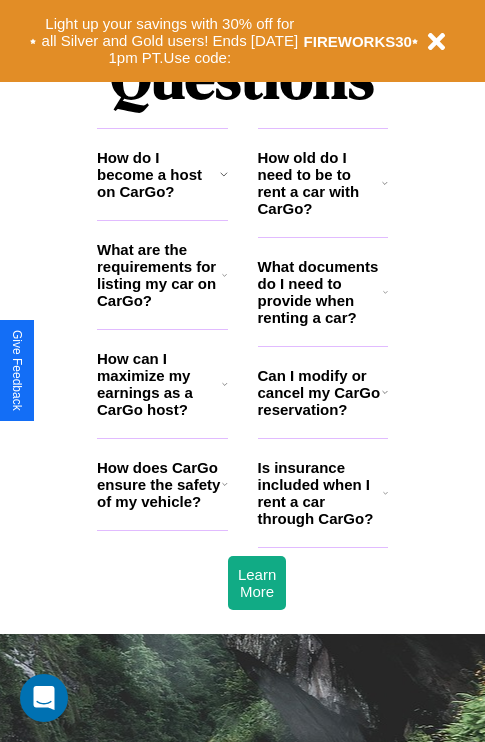 click 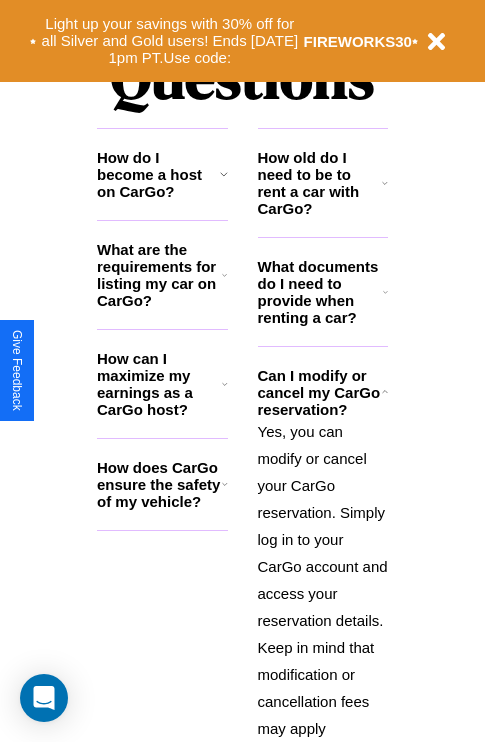 click on "How old do I need to be to rent a car with CarGo?" at bounding box center (320, 183) 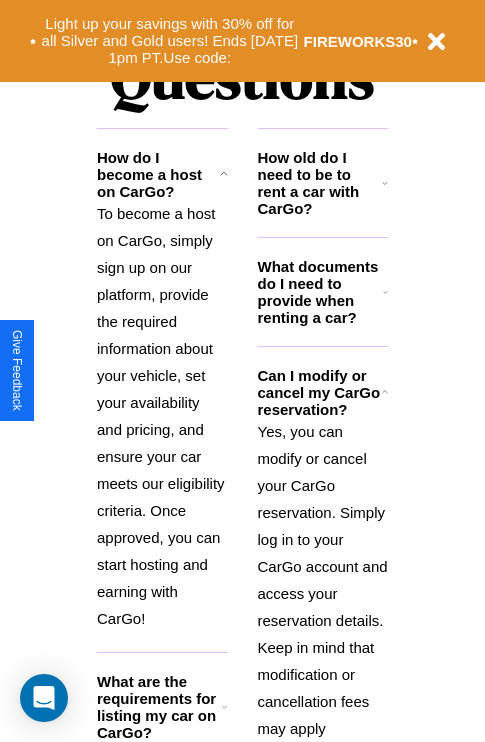 scroll, scrollTop: 2584, scrollLeft: 0, axis: vertical 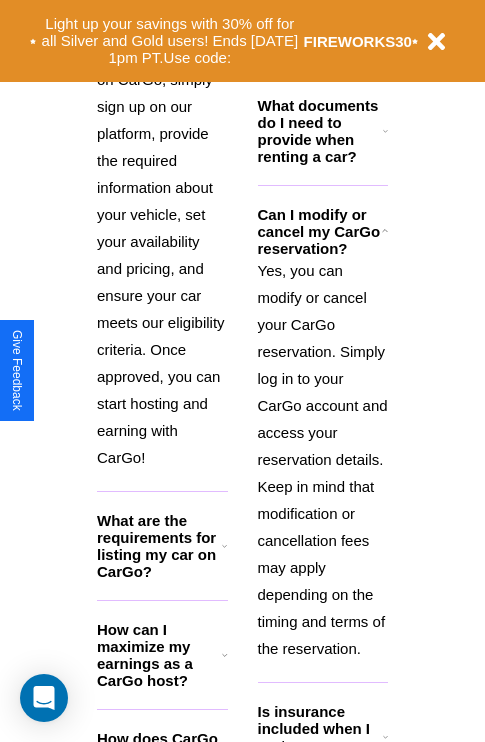 click on "How can I maximize my earnings as a CarGo host?" at bounding box center (159, 655) 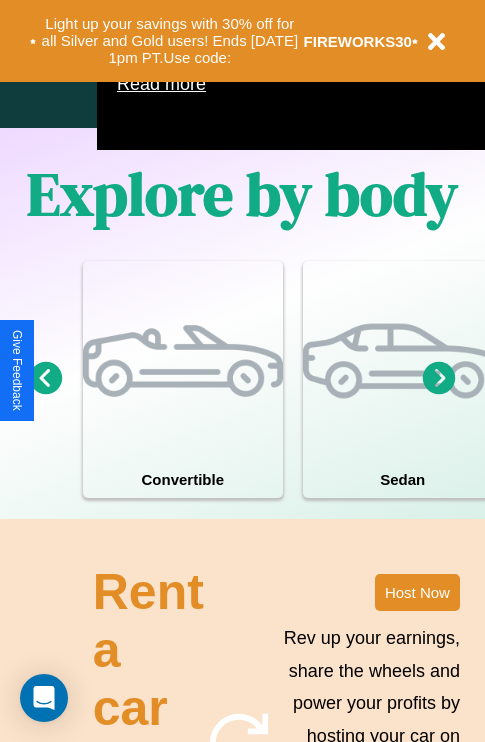 scroll, scrollTop: 1285, scrollLeft: 0, axis: vertical 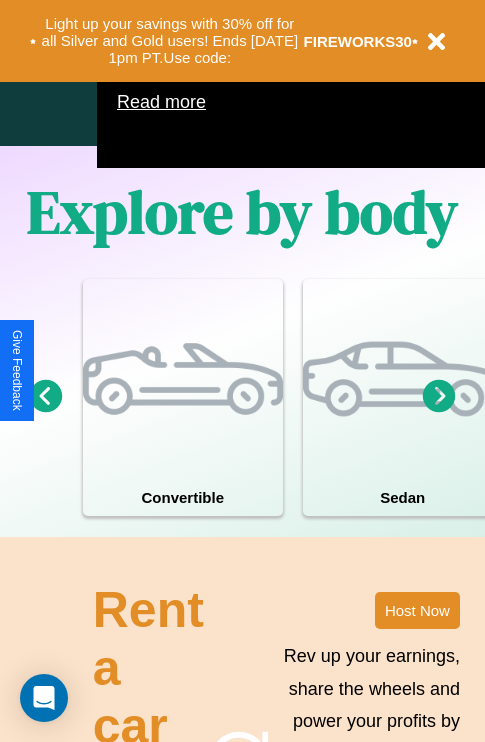 click 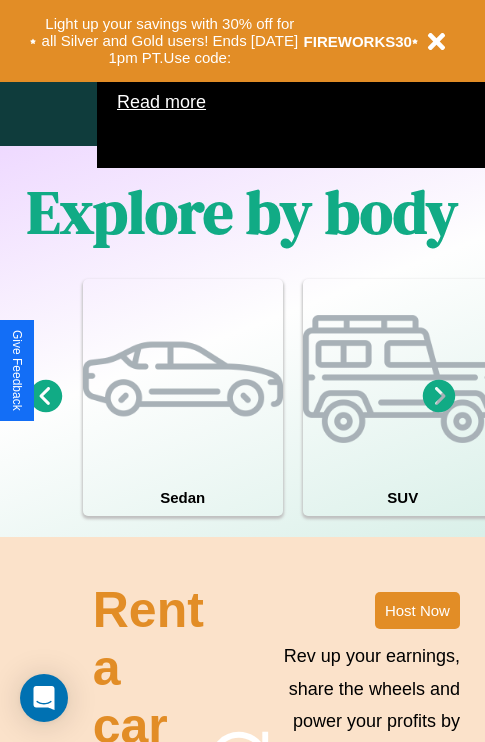 click 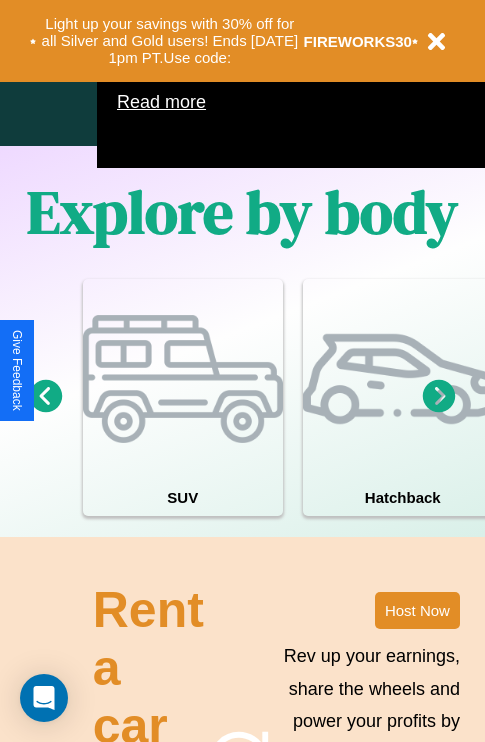 click 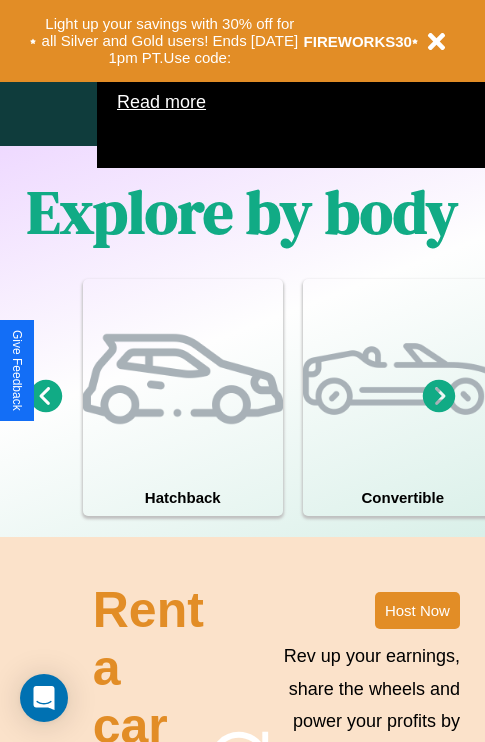 click 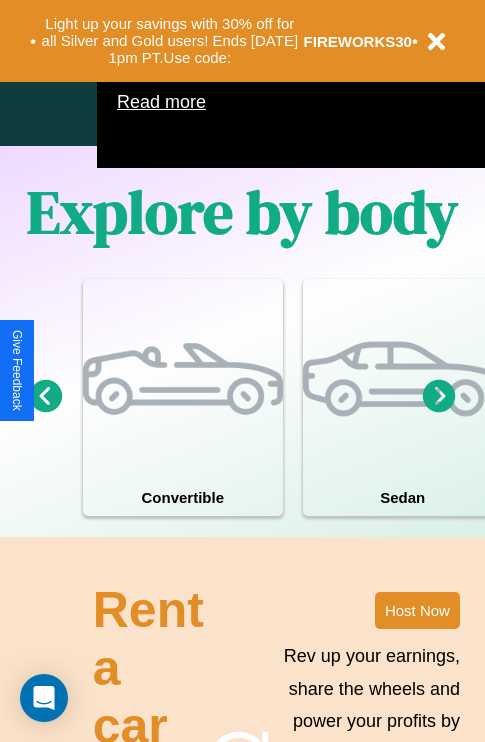 click 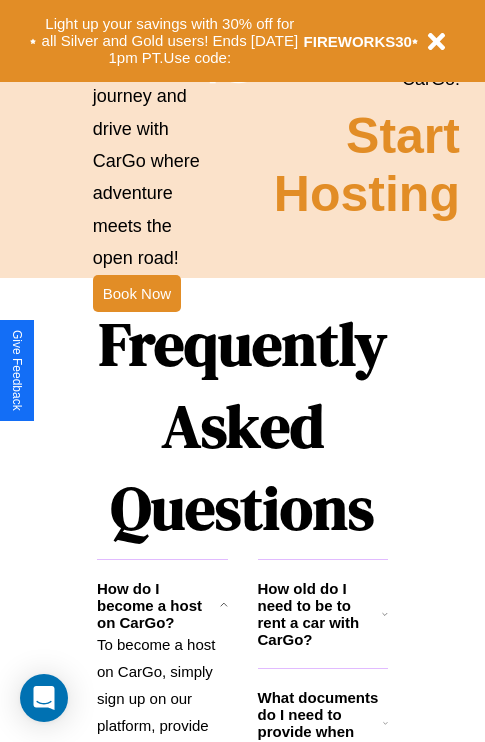 scroll, scrollTop: 3627, scrollLeft: 0, axis: vertical 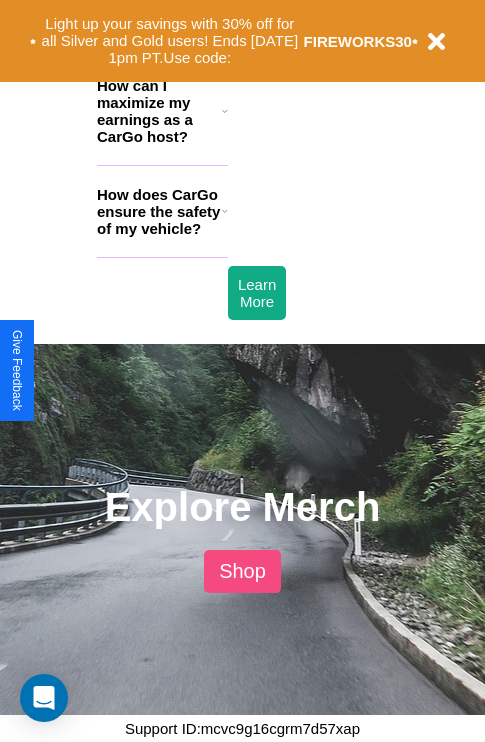 click on "Shop" at bounding box center [242, 571] 